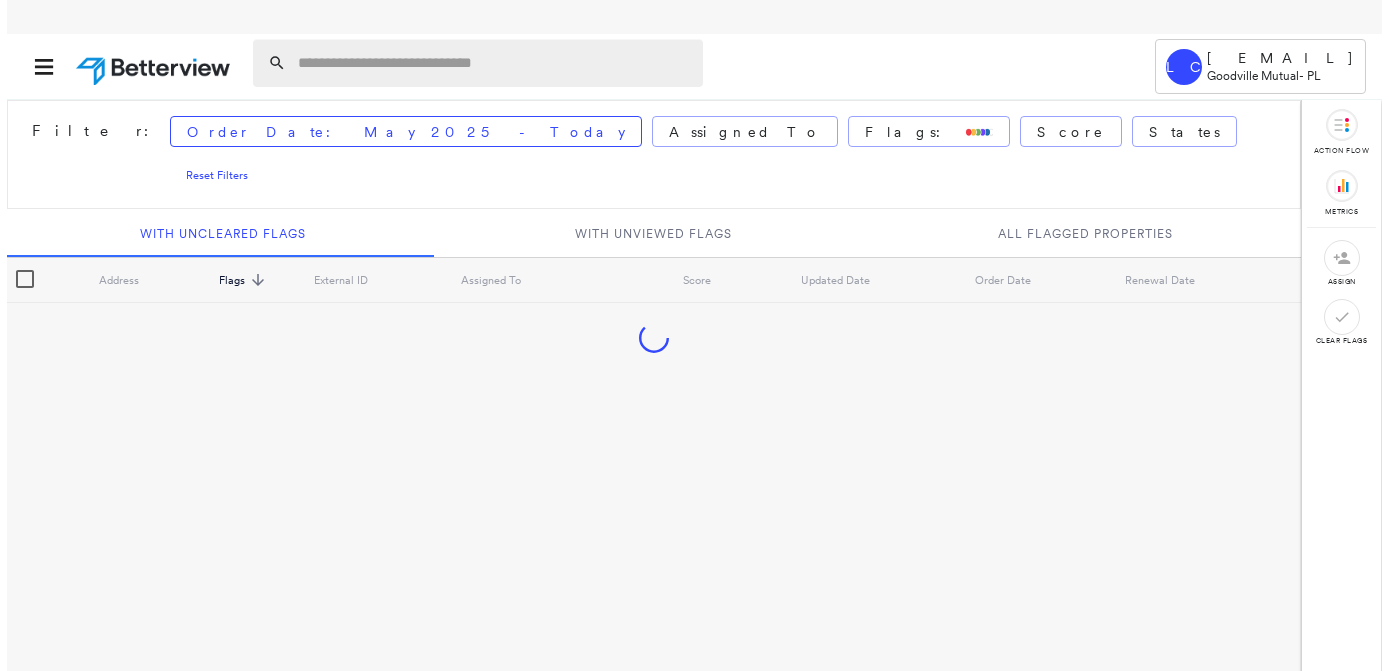 scroll, scrollTop: 0, scrollLeft: 0, axis: both 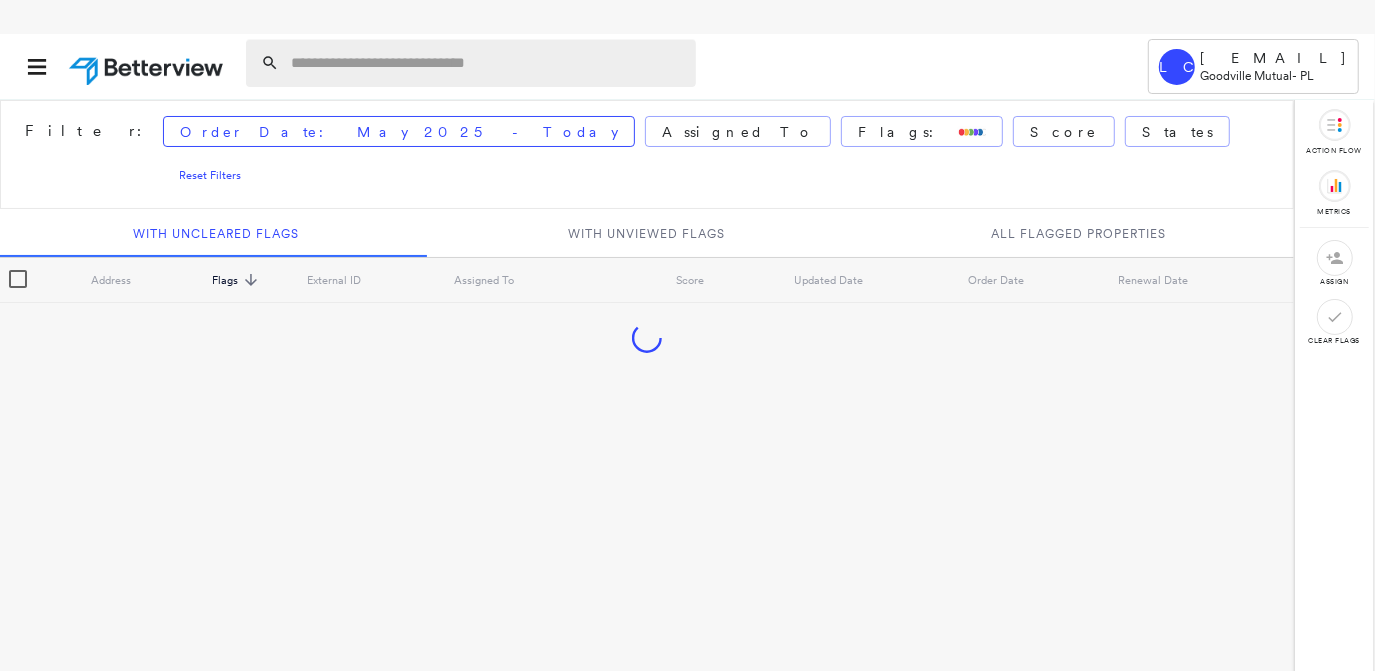 click at bounding box center (487, 63) 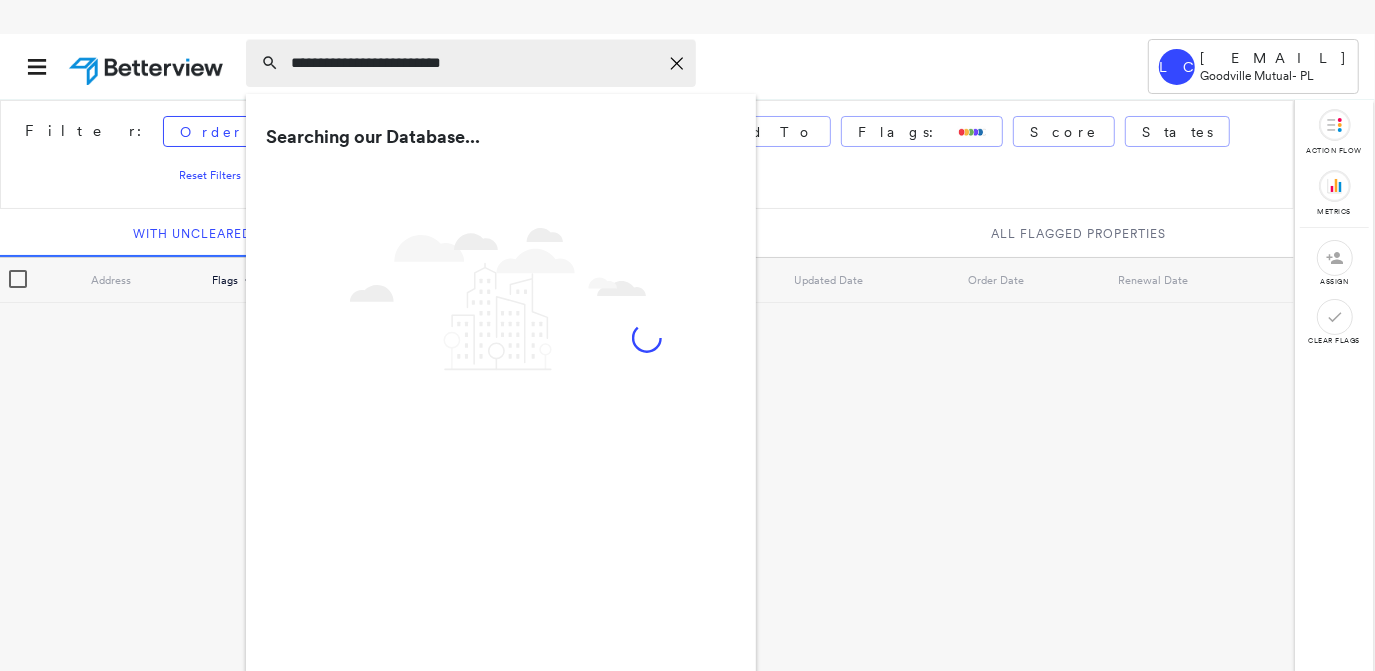 type on "**********" 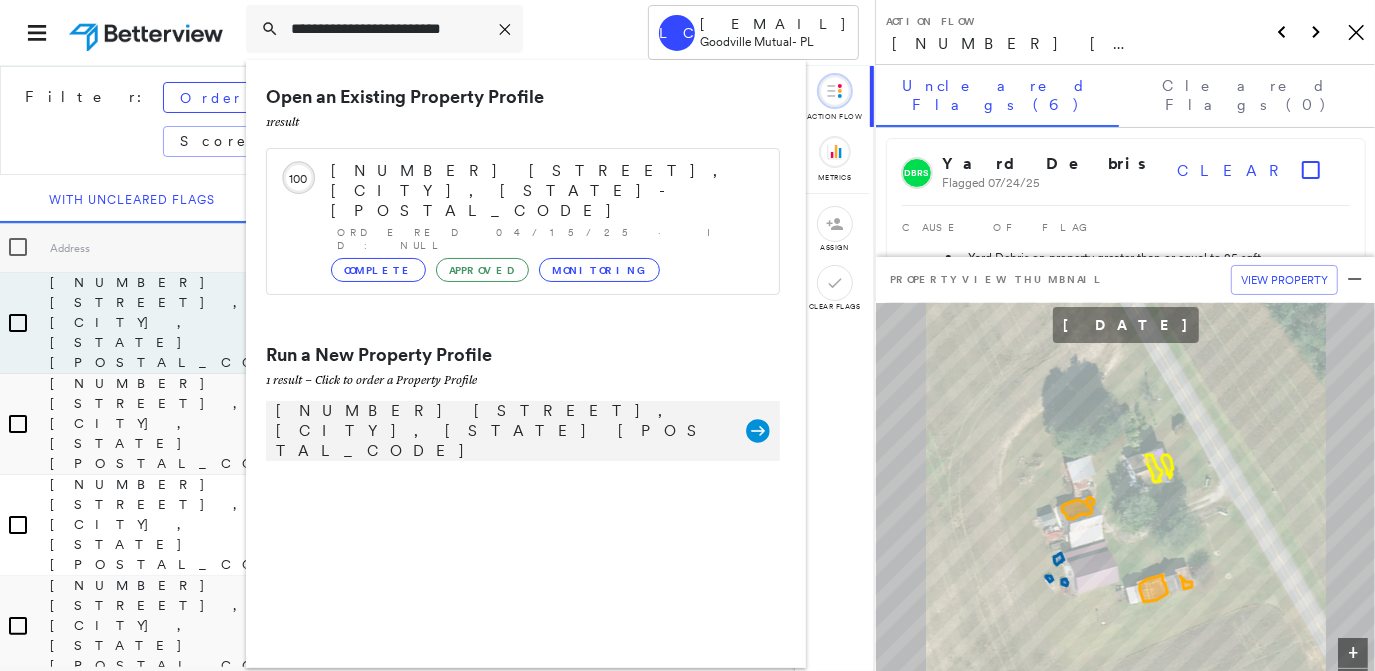 click on "[NUMBER] [STREET], [CITY], [STATE] [POSTAL_CODE] Group Created with Sketch." at bounding box center (523, 431) 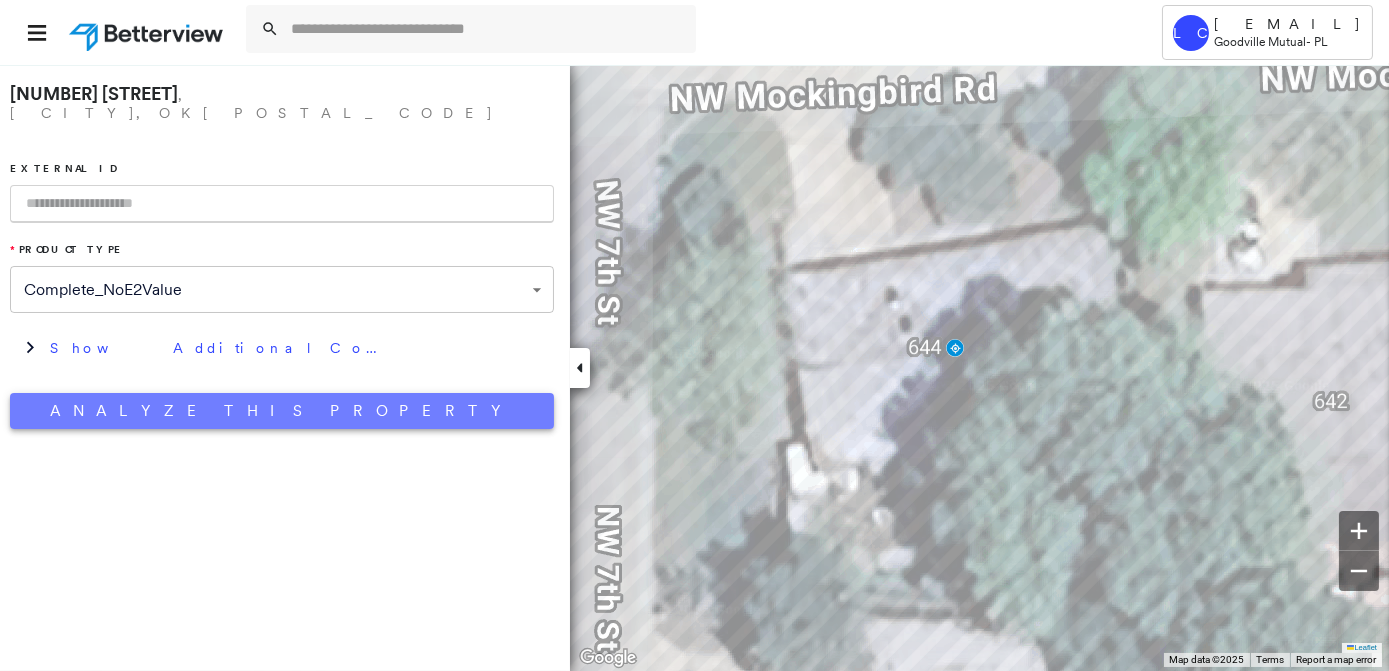 click on "Analyze This Property" at bounding box center [282, 411] 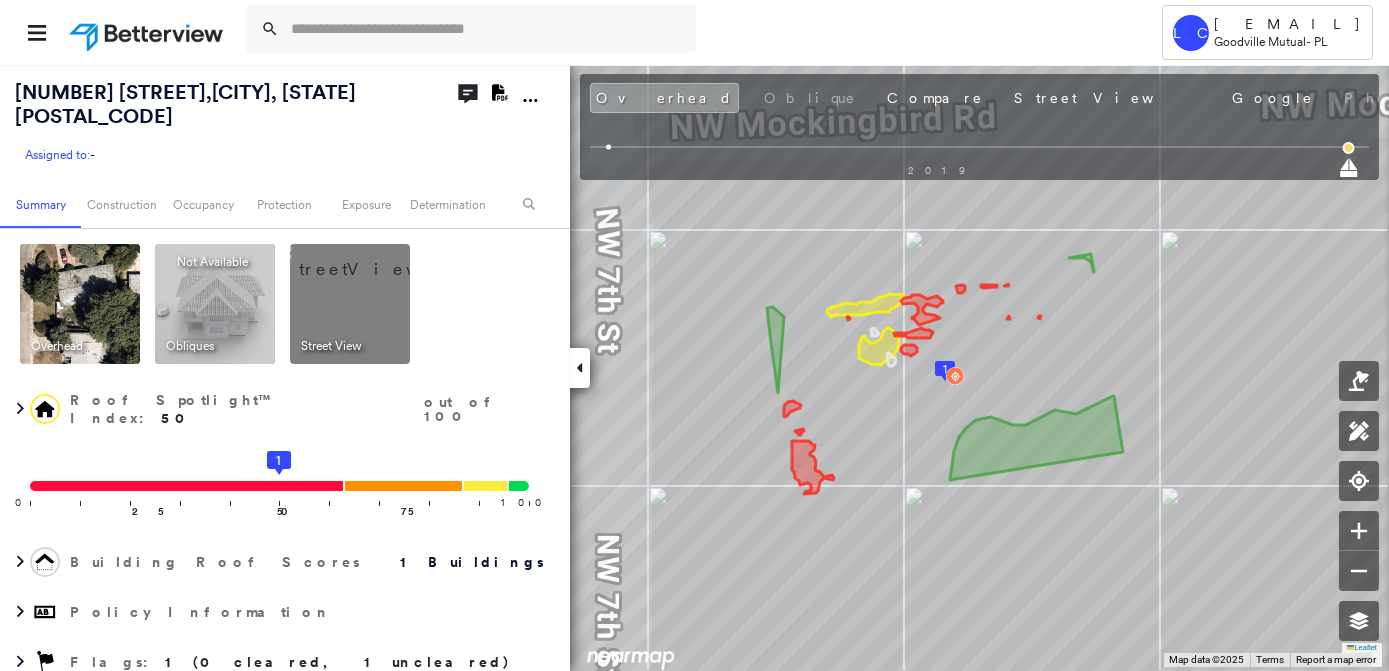 click at bounding box center [374, 259] 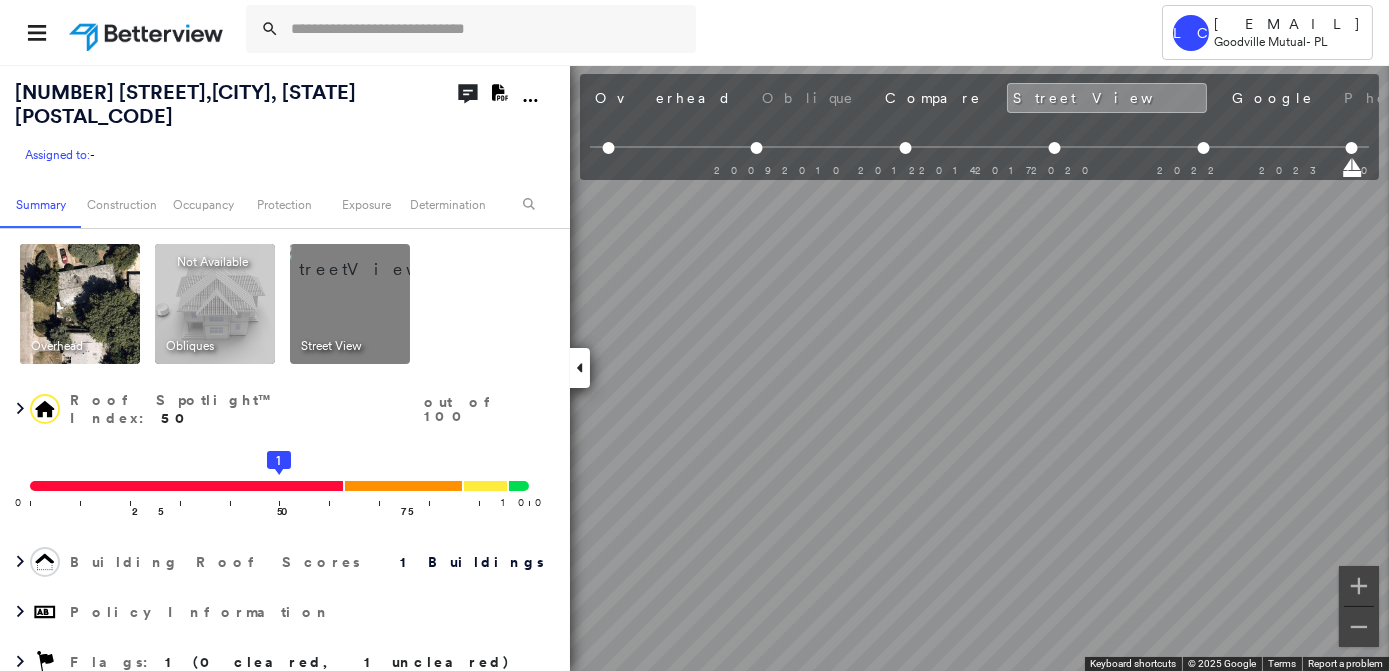 scroll, scrollTop: 0, scrollLeft: 208, axis: horizontal 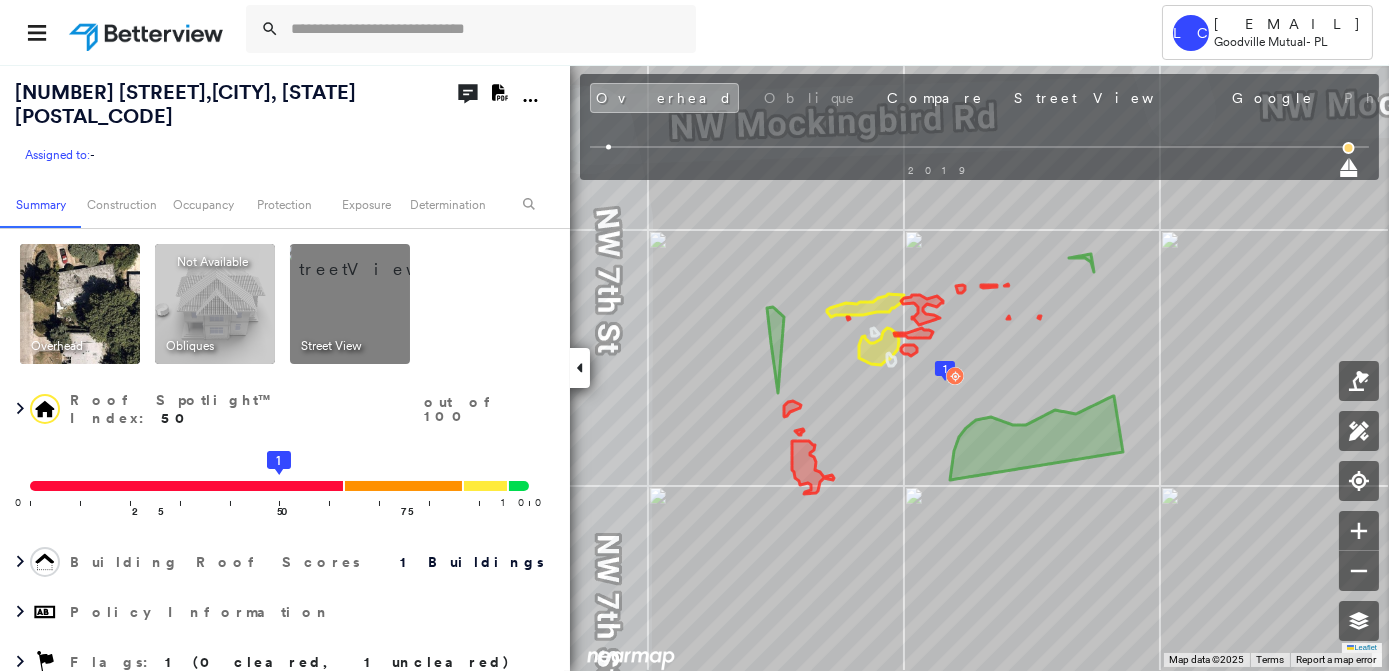 click at bounding box center [374, 259] 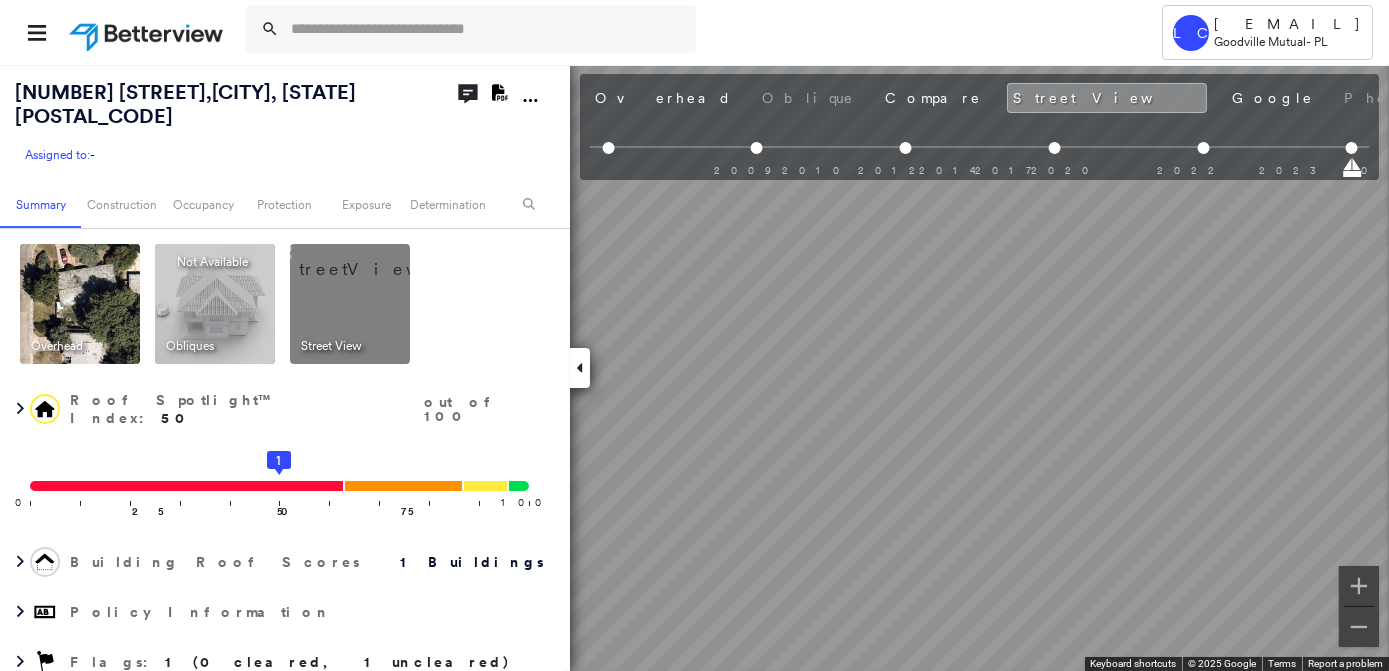 scroll, scrollTop: 0, scrollLeft: 208, axis: horizontal 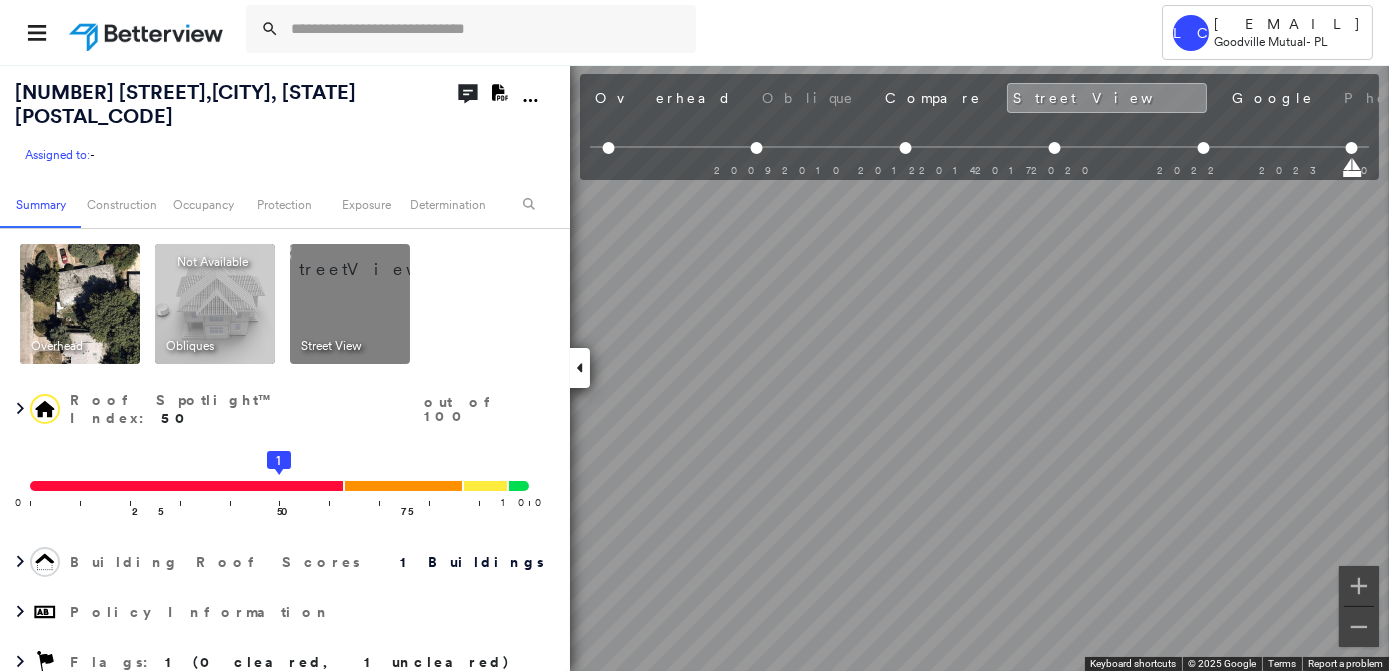 click on "[NUMBER] [STREET], [CITY], [STATE] [POSTAL_CODE] Assigned to: - Assigned to: - Assigned to: - Open Comments Download PDF Report Summary Construction Occupancy Protection Exposure Determination Overhead Obliques Not Available ; Street View Roof Spotlight™ Index : 50 out of 100 0 100 25 50 1 75 Building Roof Scores 1 Buildings Policy Information Flags : 1 (0 cleared, 1 uncleared) Construction Roof Spotlights : Staining, Worn Shingles, Overhang, Skylight Property Features Roof Size & Shape : 1 building - Gable | Slate Assessor and MLS Details Occupancy Ownership Place Detail Property Lookup Google - Places Smarty Streets - Surrounding Properties Protection Protection US Fire Administration: Nearest Fire Stations Exposure Additional Perils Guidewire HazardHub FEMA Risk Index Determination Flags : 1 (0 cleared, 1 uncleared) Uncleared Flags (1) Cleared Flags (0) Average Flagged [DATE] Clear Action Taken New Entry History Quote/New Business Terms & Conditions Added ACV Endorsement Added Cosmetic Endorsement" at bounding box center (694, 367) 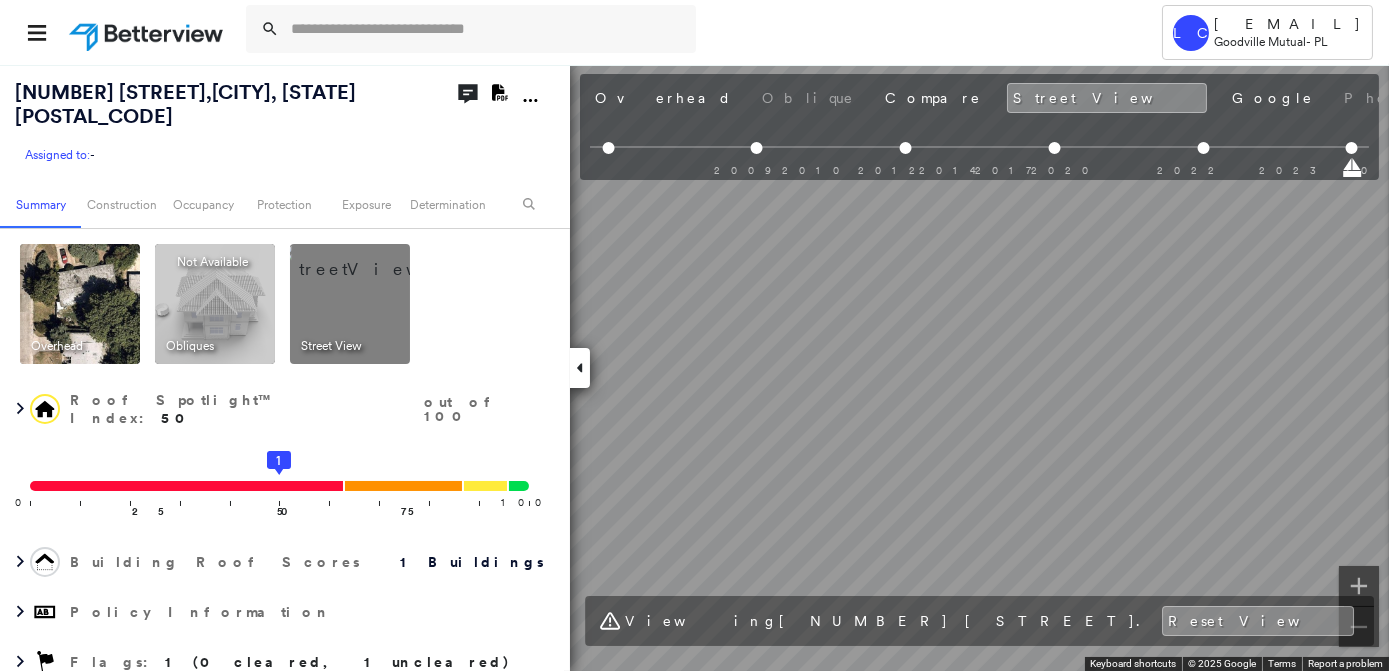 click at bounding box center [80, 304] 